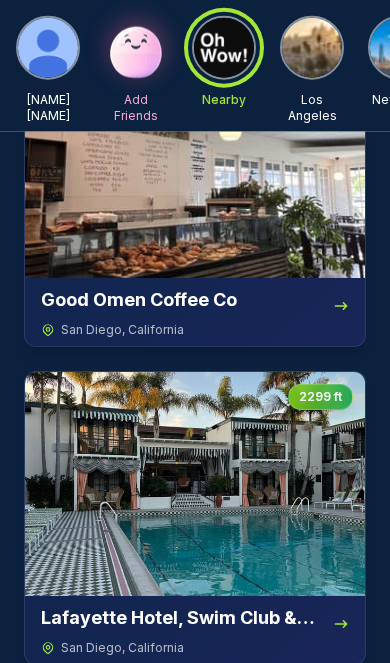 scroll, scrollTop: 192, scrollLeft: 0, axis: vertical 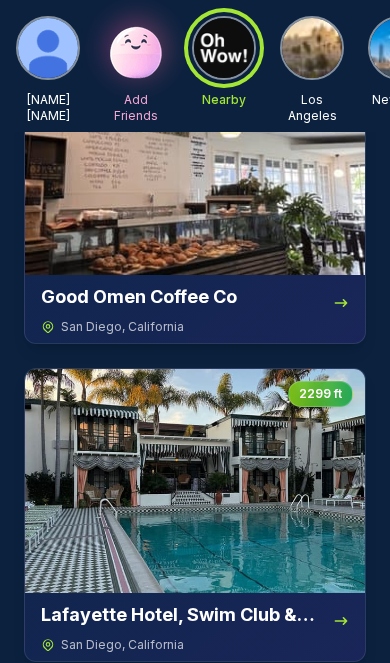 click at bounding box center (195, 481) 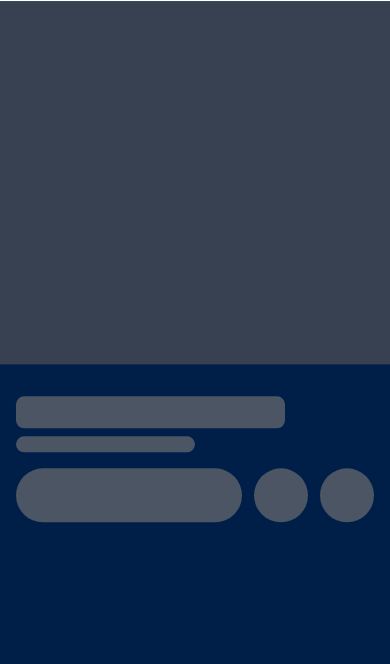 scroll, scrollTop: 0, scrollLeft: 0, axis: both 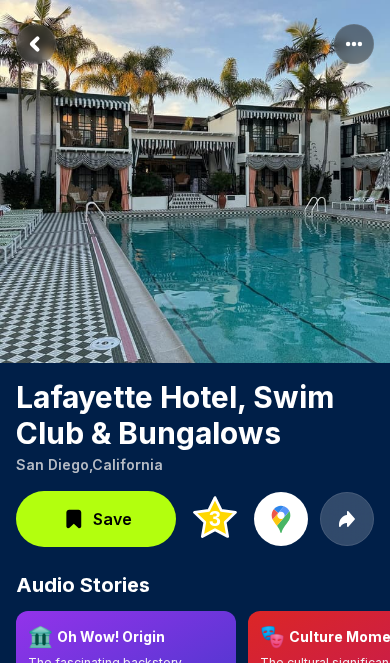 click 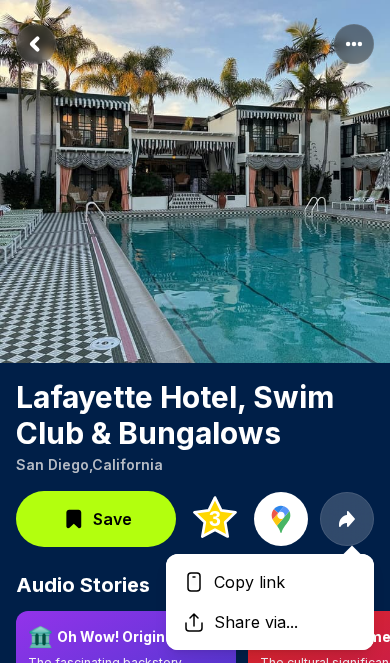 click on "Lafayette Hotel, Swim Club & Bungalows" at bounding box center (195, 415) 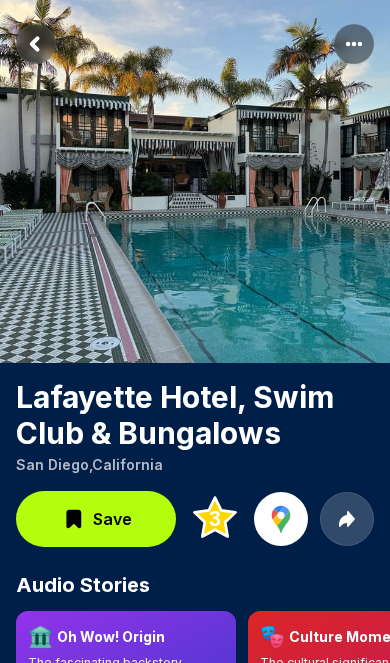 click 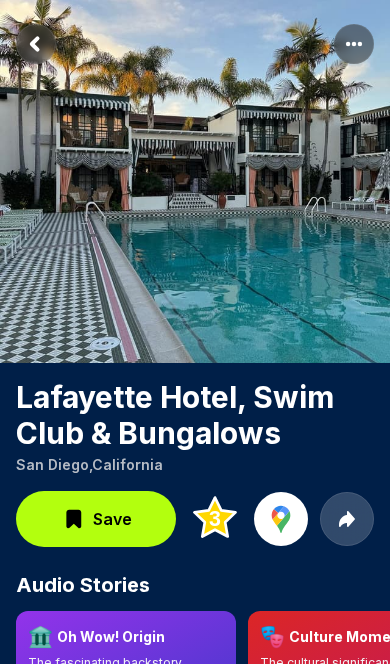 click 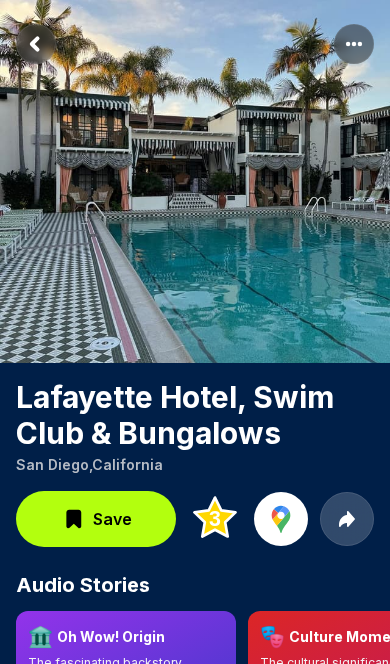 click 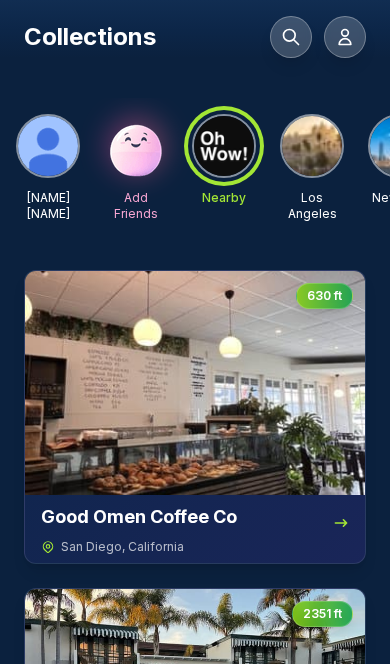 click at bounding box center [195, 383] 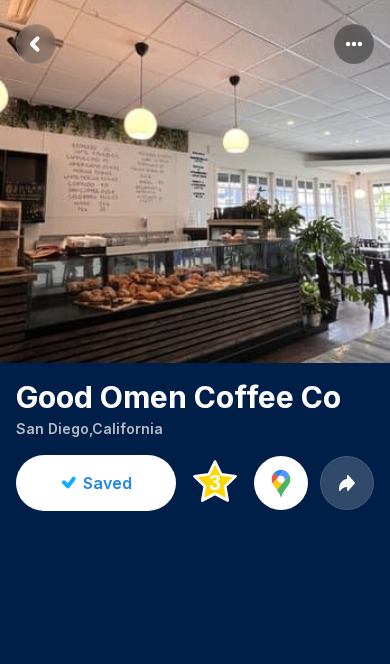 click 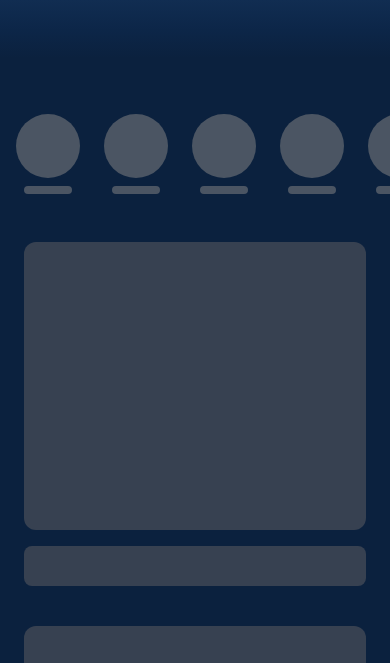 scroll, scrollTop: 0, scrollLeft: 0, axis: both 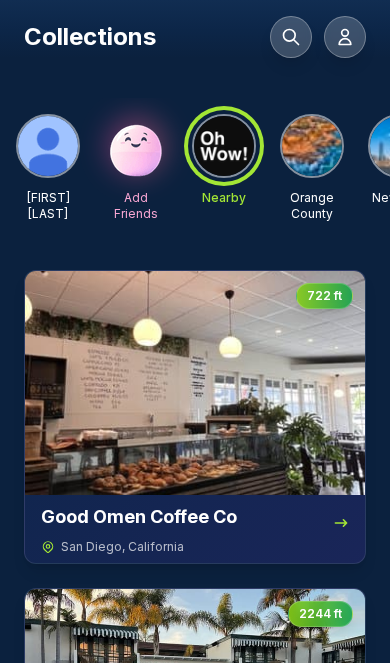 click 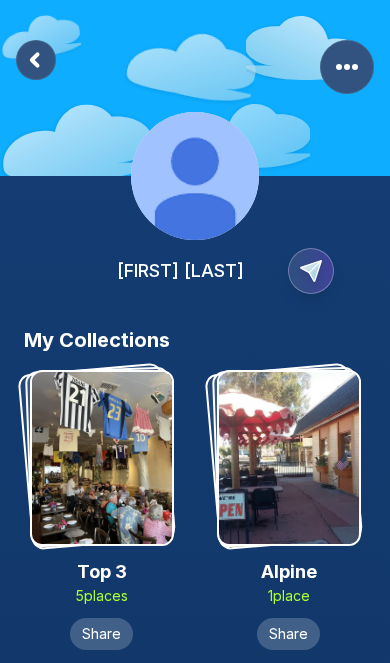 click 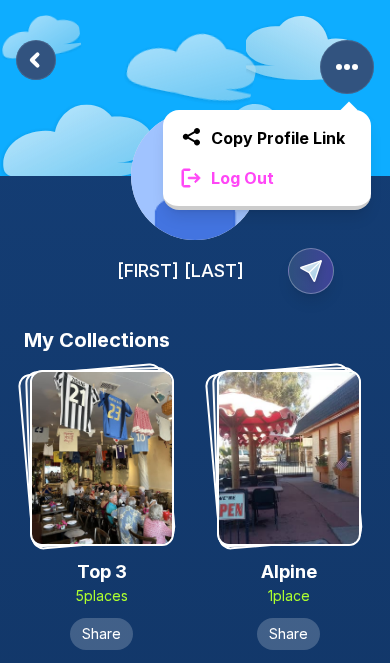 click on "Log Out" at bounding box center [267, 178] 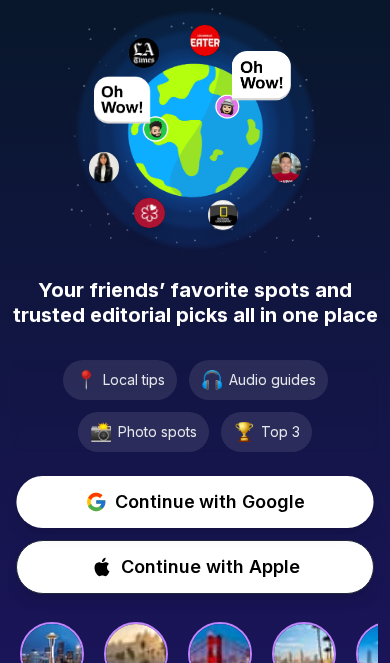 click on "Continue with Google" at bounding box center [210, 502] 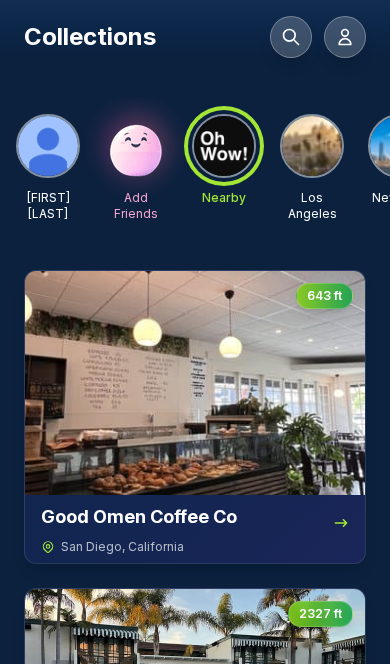 click 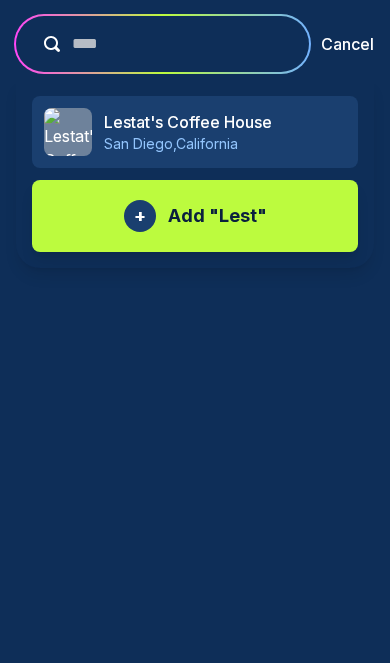 type on "****" 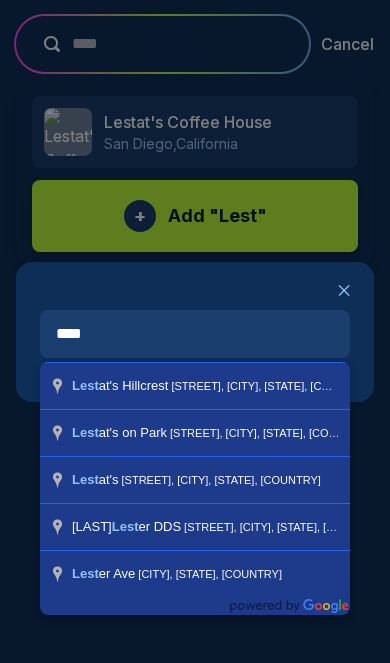 type on "**********" 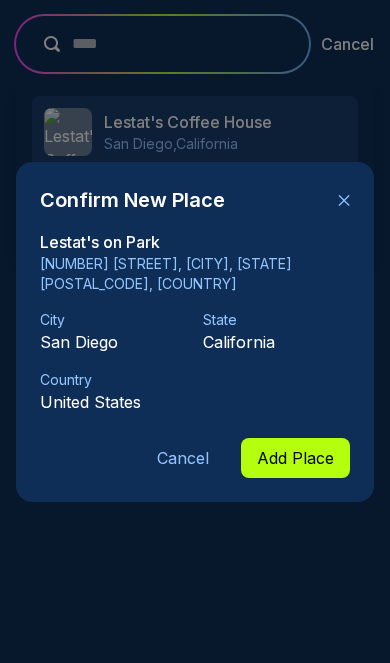 click on "Add Place" at bounding box center [295, 458] 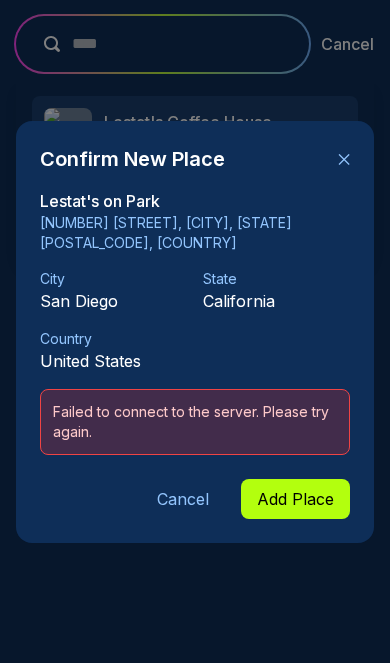 click on "✕" at bounding box center [344, 159] 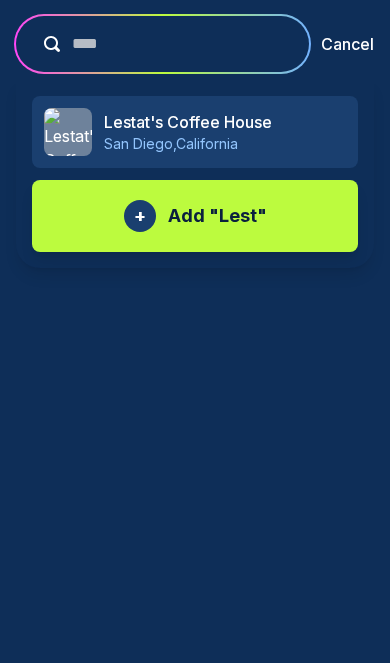 click on "Add " Lest "" at bounding box center [217, 216] 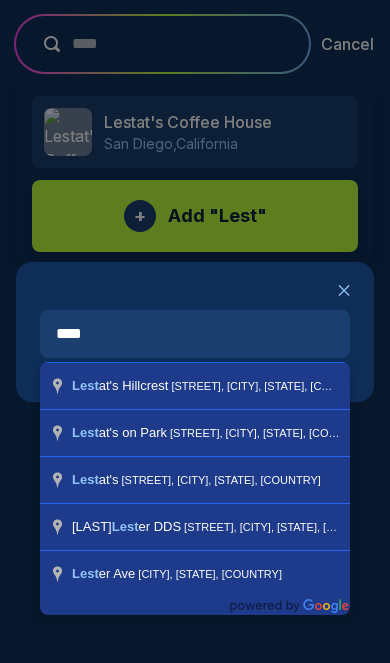 type on "**********" 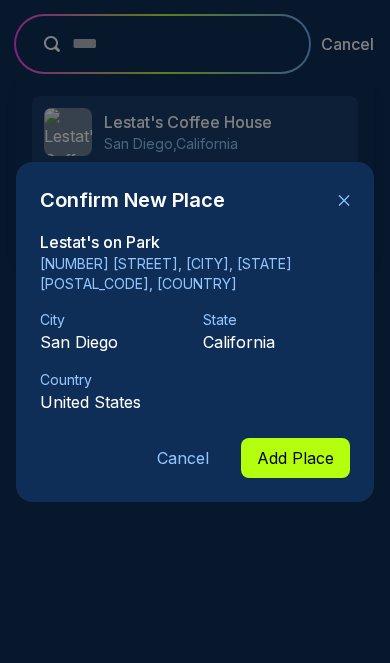click on "✕" at bounding box center (344, 200) 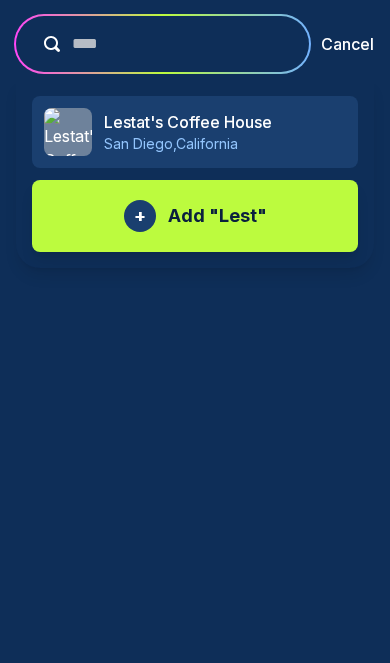 click on "Cancel" at bounding box center [347, 44] 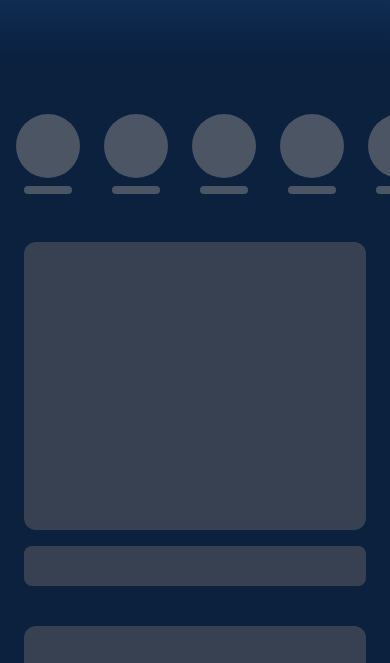 scroll, scrollTop: 0, scrollLeft: 0, axis: both 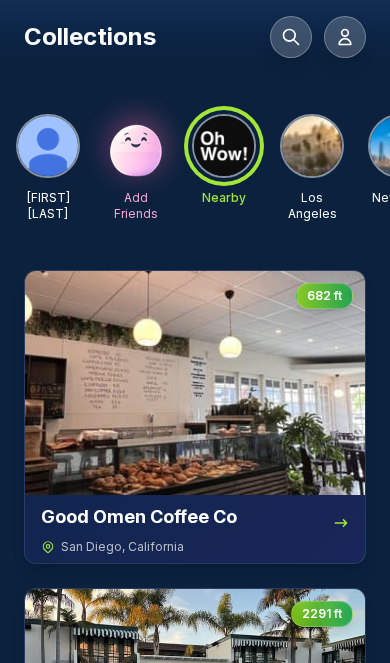 click 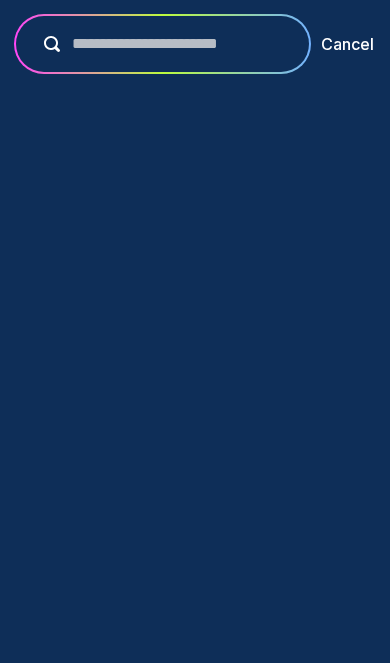 click on "Cancel" at bounding box center [347, 44] 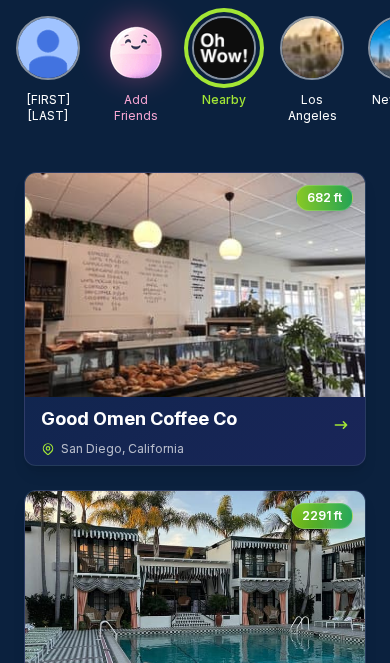 scroll, scrollTop: 0, scrollLeft: 0, axis: both 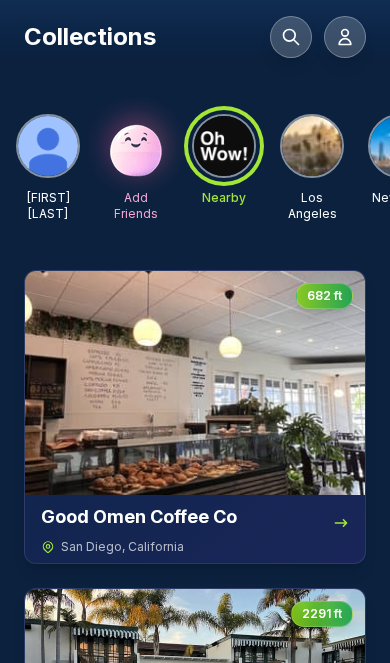 click 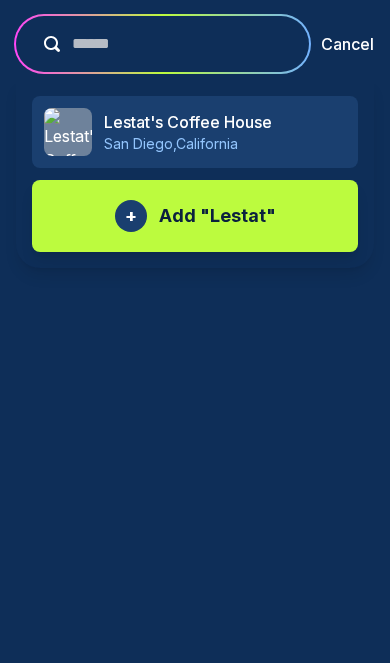 type on "******" 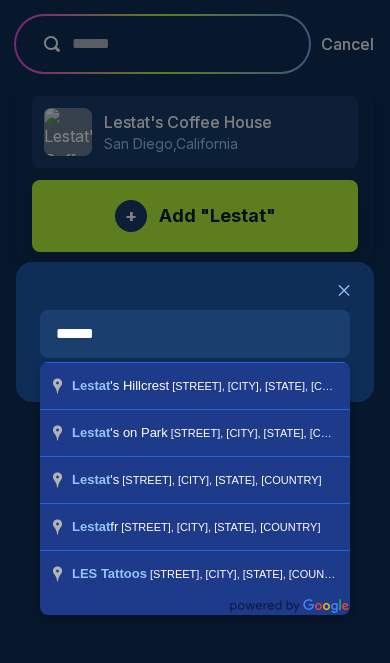 type on "**********" 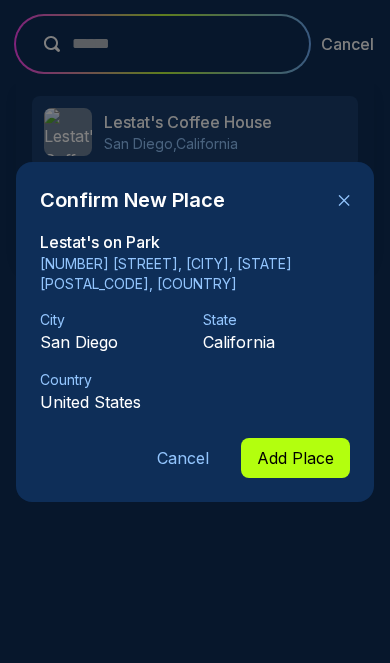 click on "Add Place" at bounding box center [295, 458] 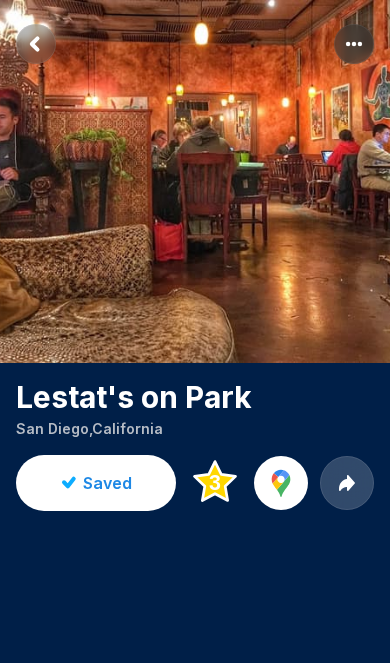 click 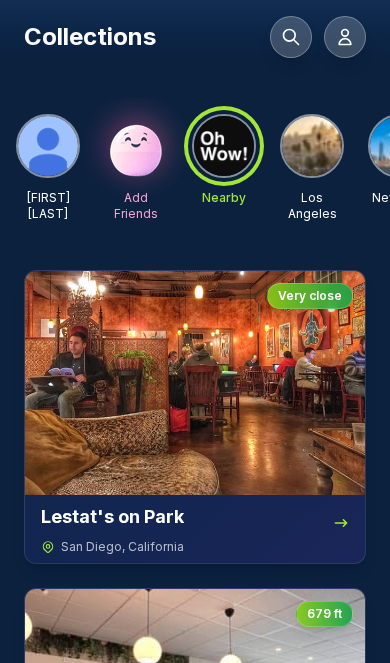 click at bounding box center (312, 146) 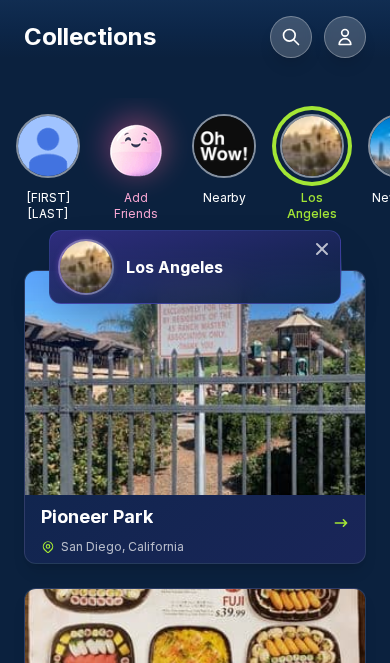 click at bounding box center (224, 146) 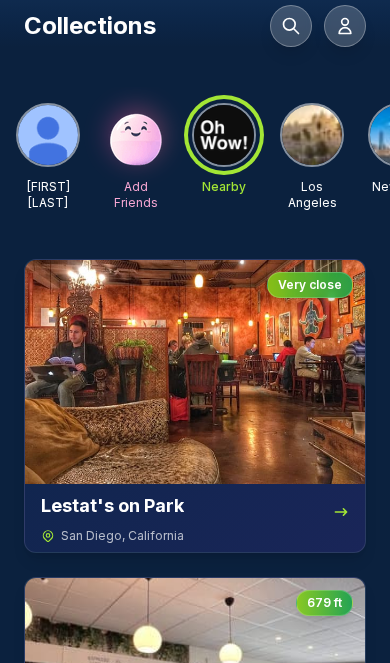 scroll, scrollTop: 0, scrollLeft: 0, axis: both 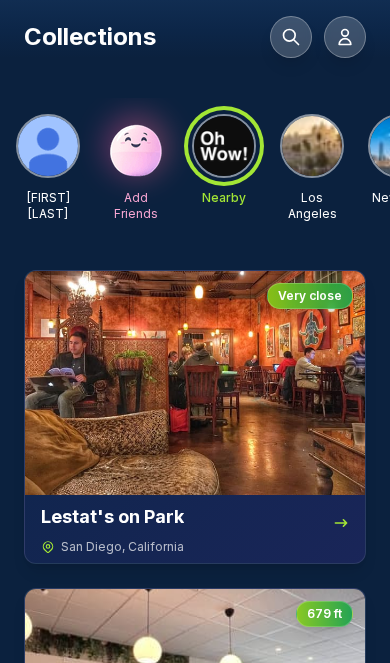 click at bounding box center (195, 383) 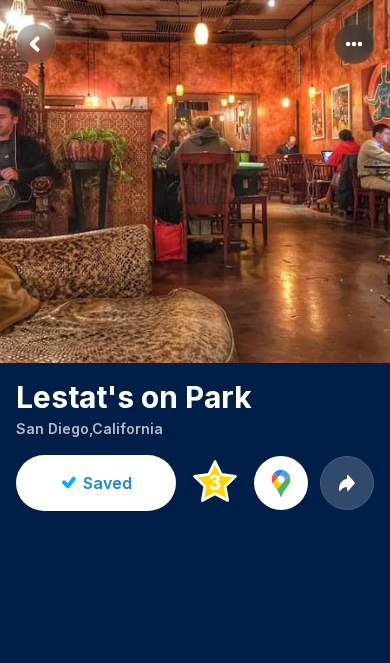 click 